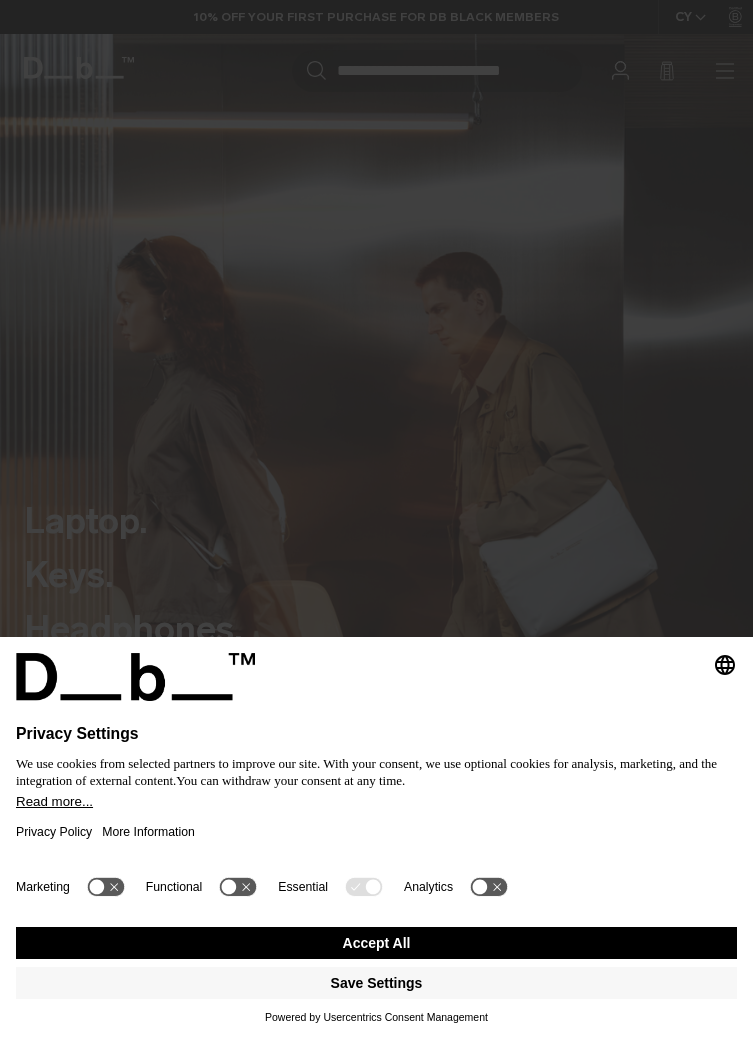 click on "Accept All" at bounding box center [376, 943] 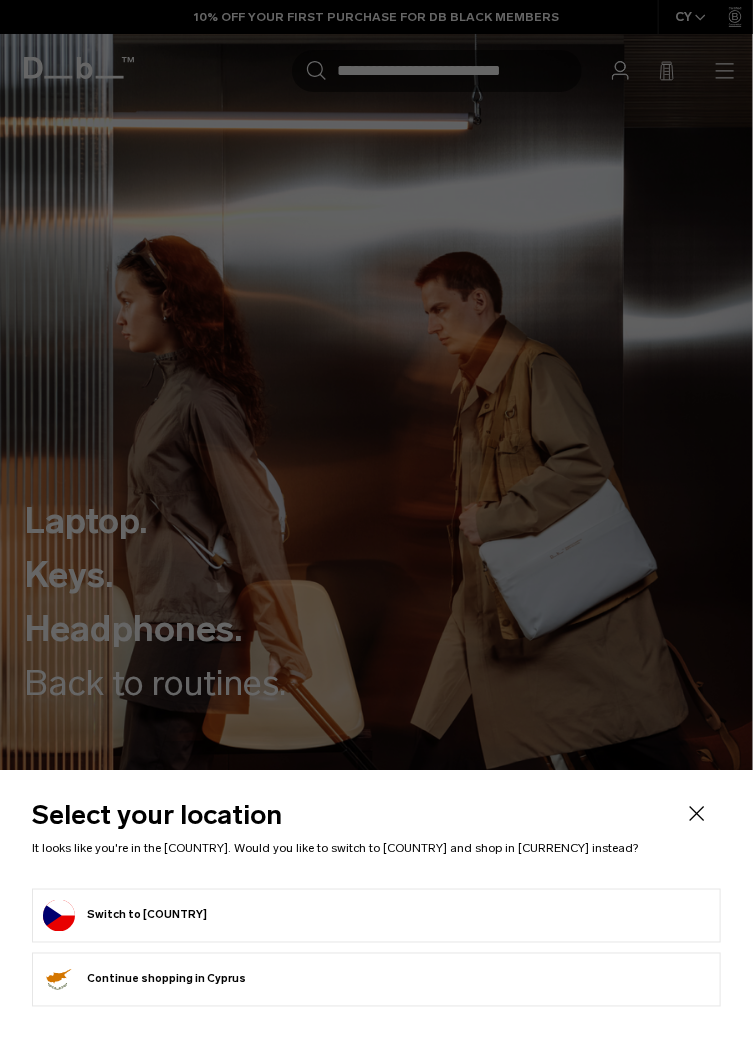 scroll, scrollTop: 0, scrollLeft: 0, axis: both 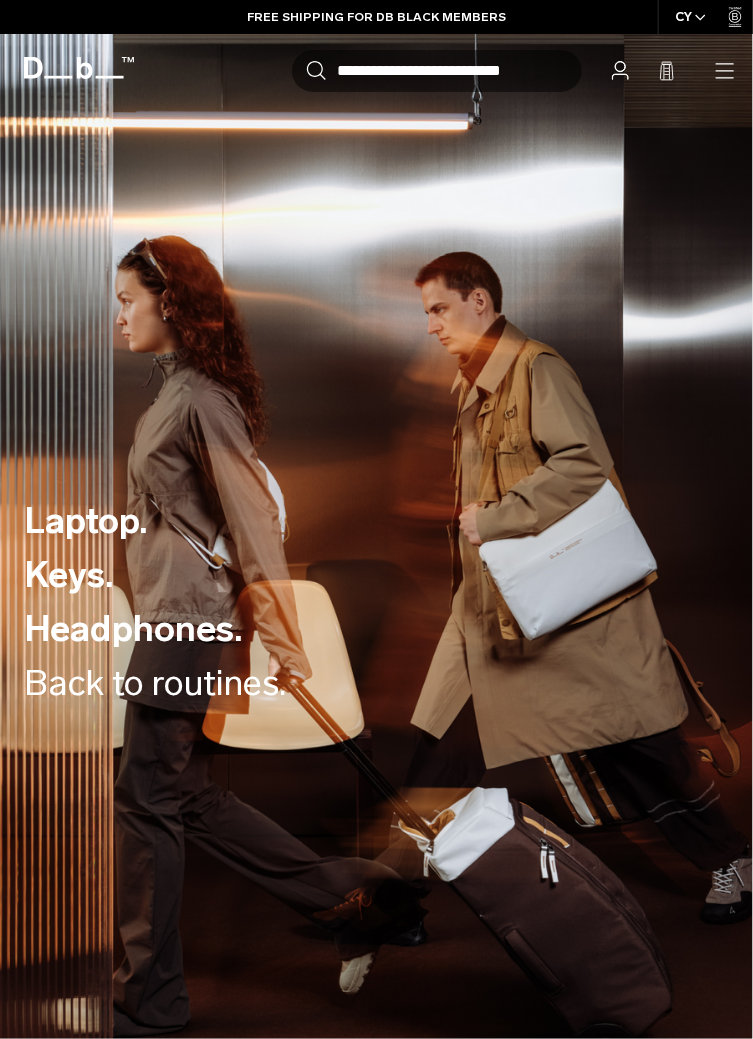 click on "CY" at bounding box center [691, 17] 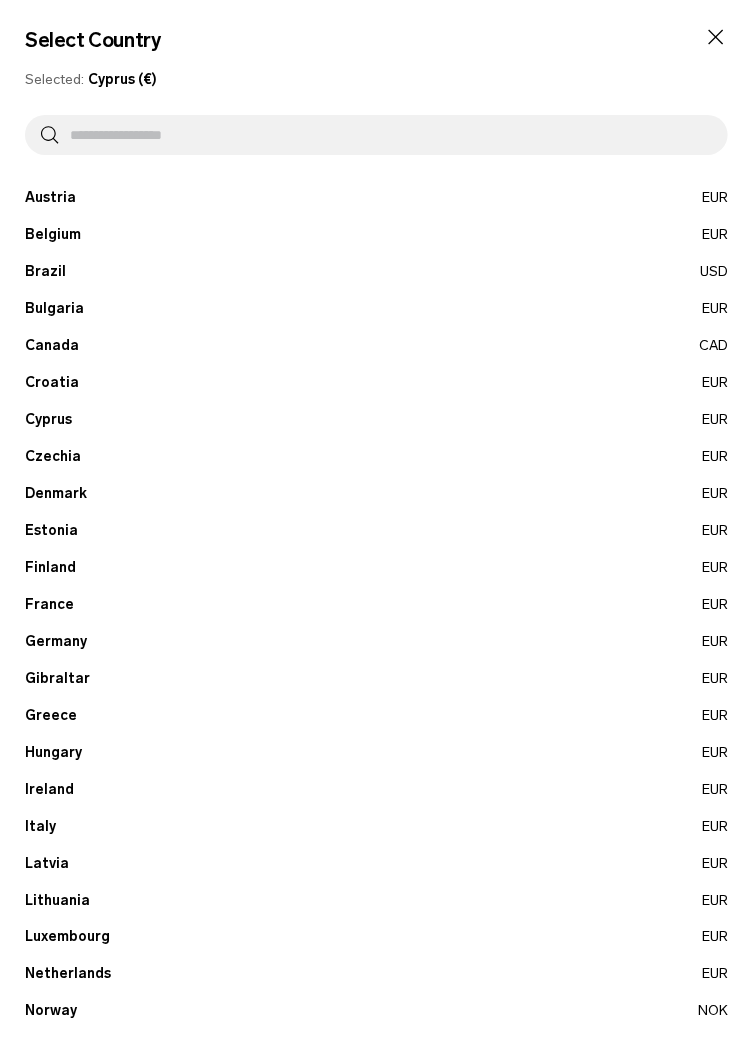 click at bounding box center (385, 135) 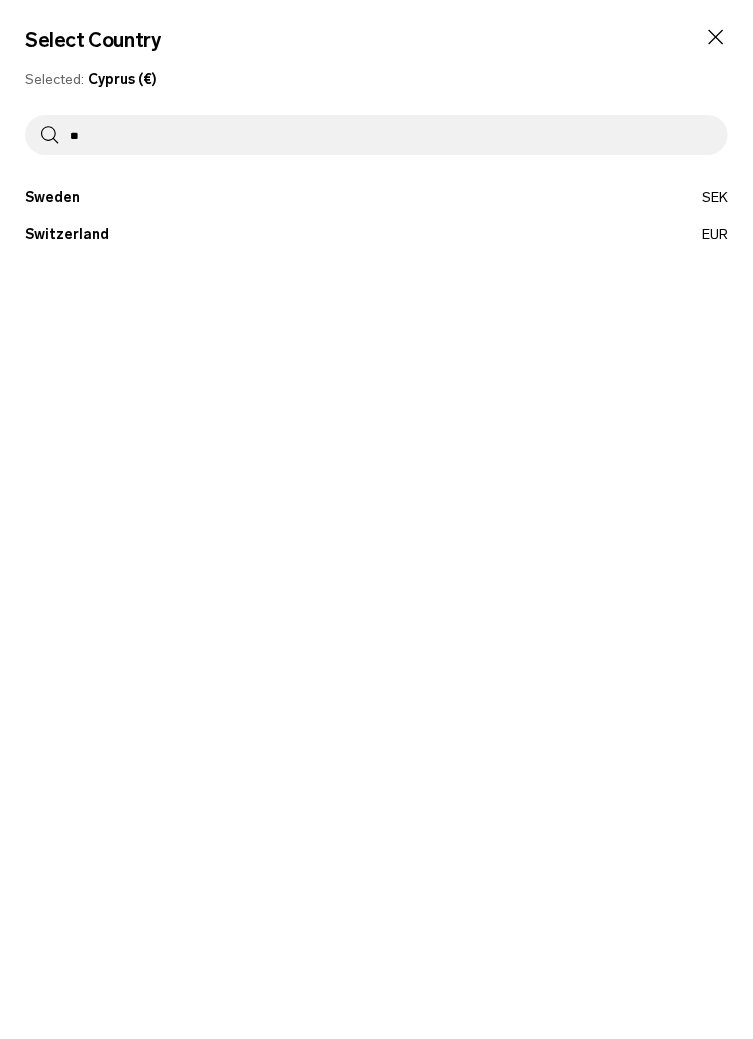 type on "**" 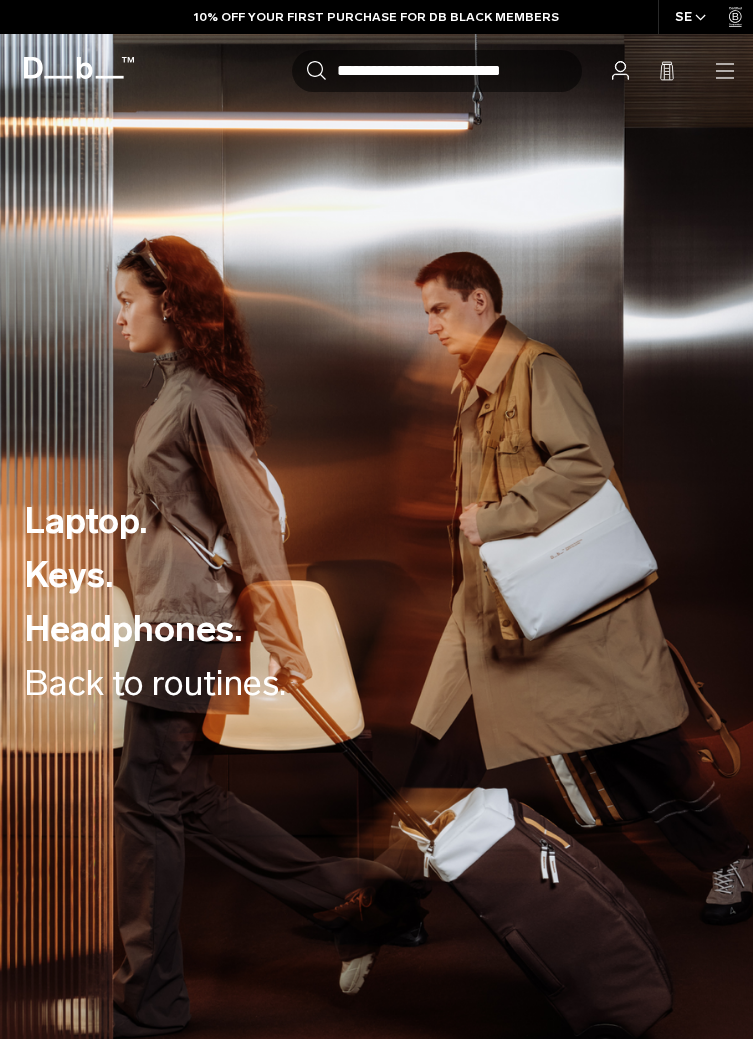 click 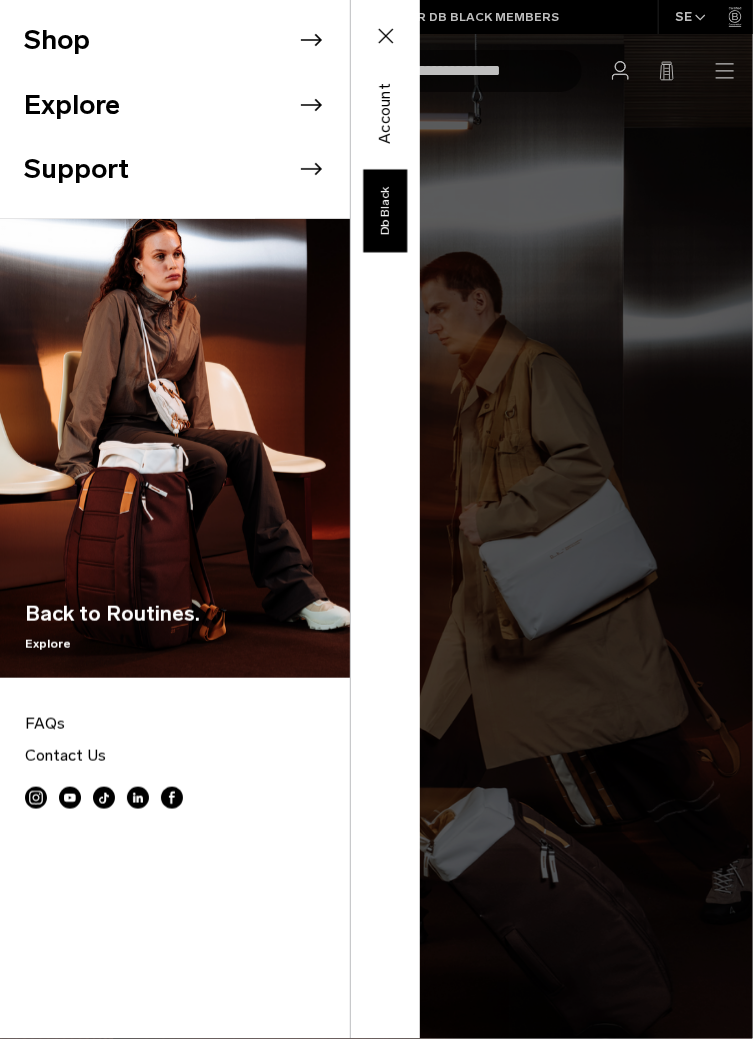 scroll, scrollTop: 0, scrollLeft: 0, axis: both 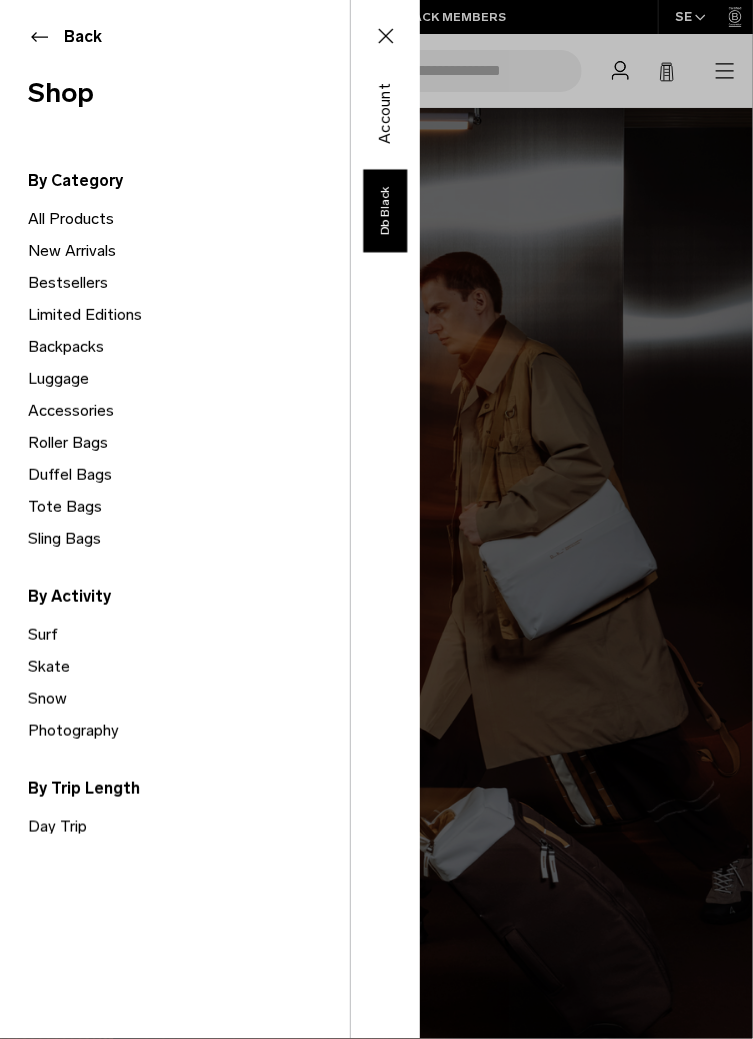 click on "Limited Editions" at bounding box center (189, 315) 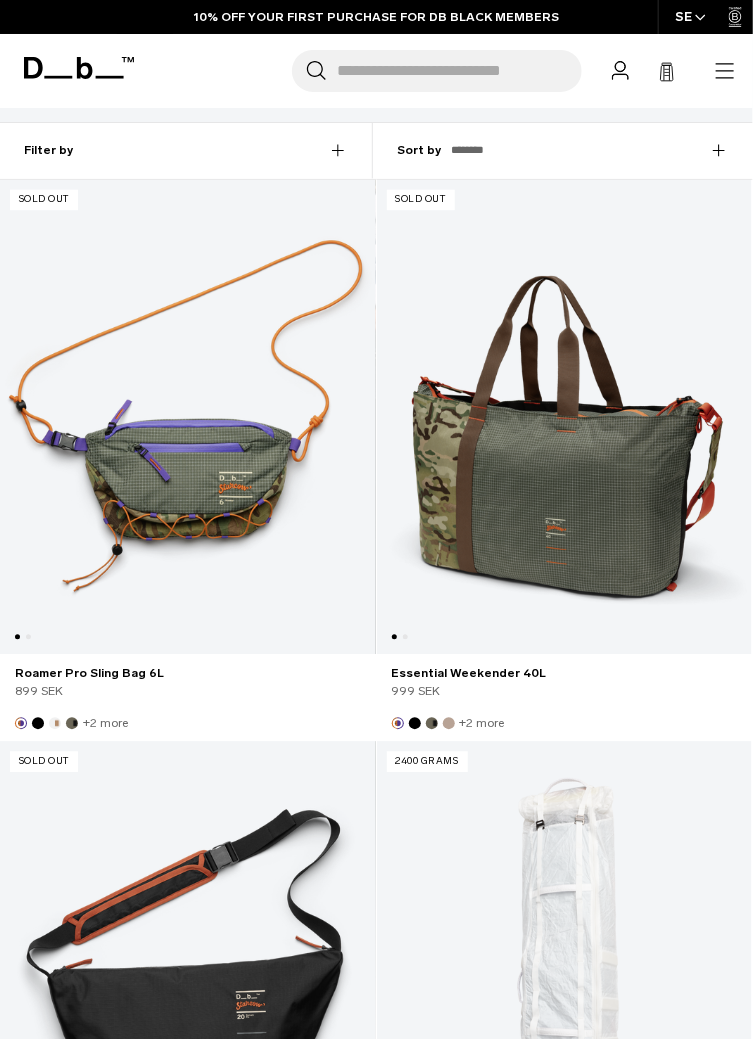 scroll, scrollTop: 1013, scrollLeft: 0, axis: vertical 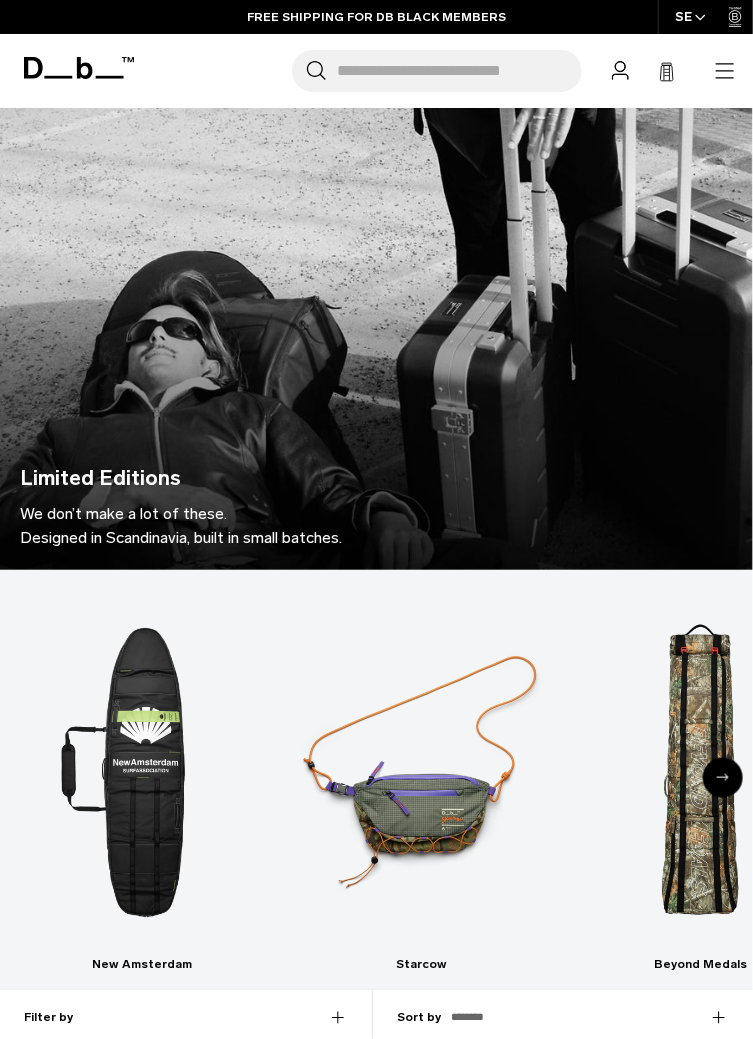 click on "Search for Bags, Luggage..." at bounding box center (459, 71) 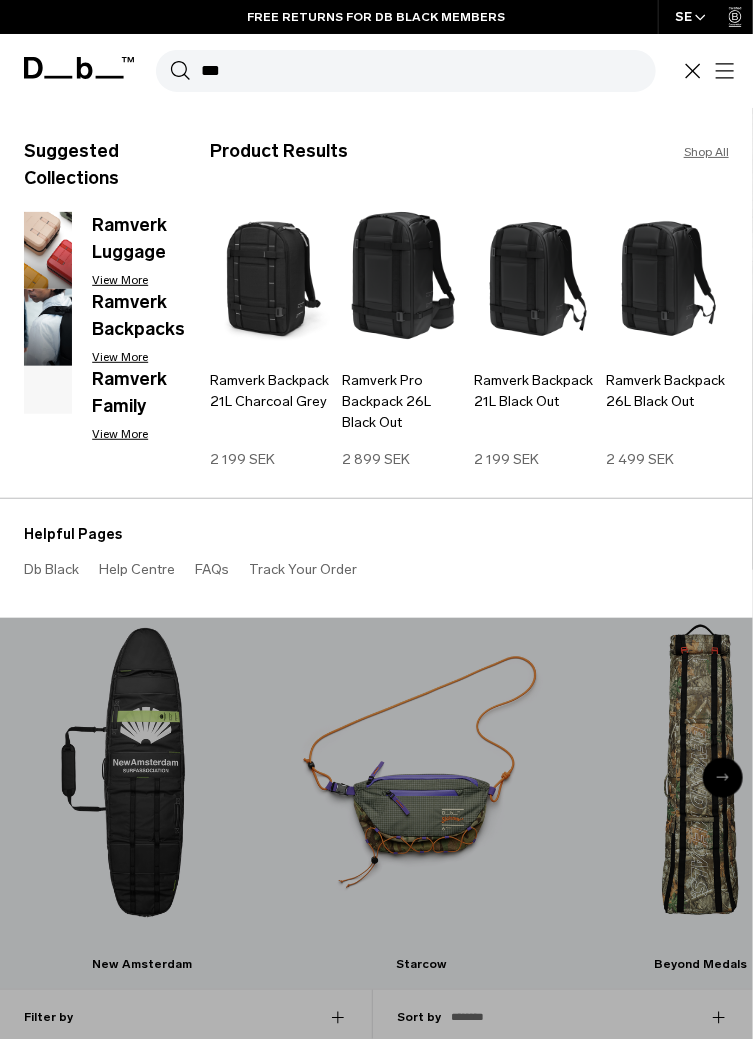type on "***" 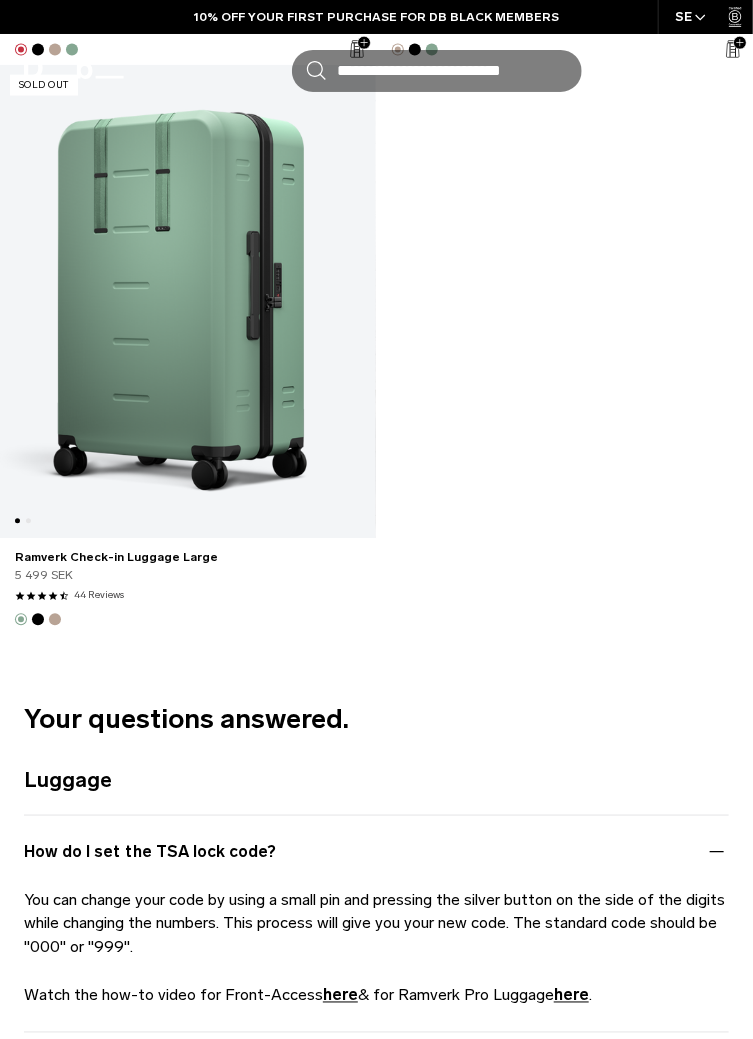 scroll, scrollTop: 4435, scrollLeft: 0, axis: vertical 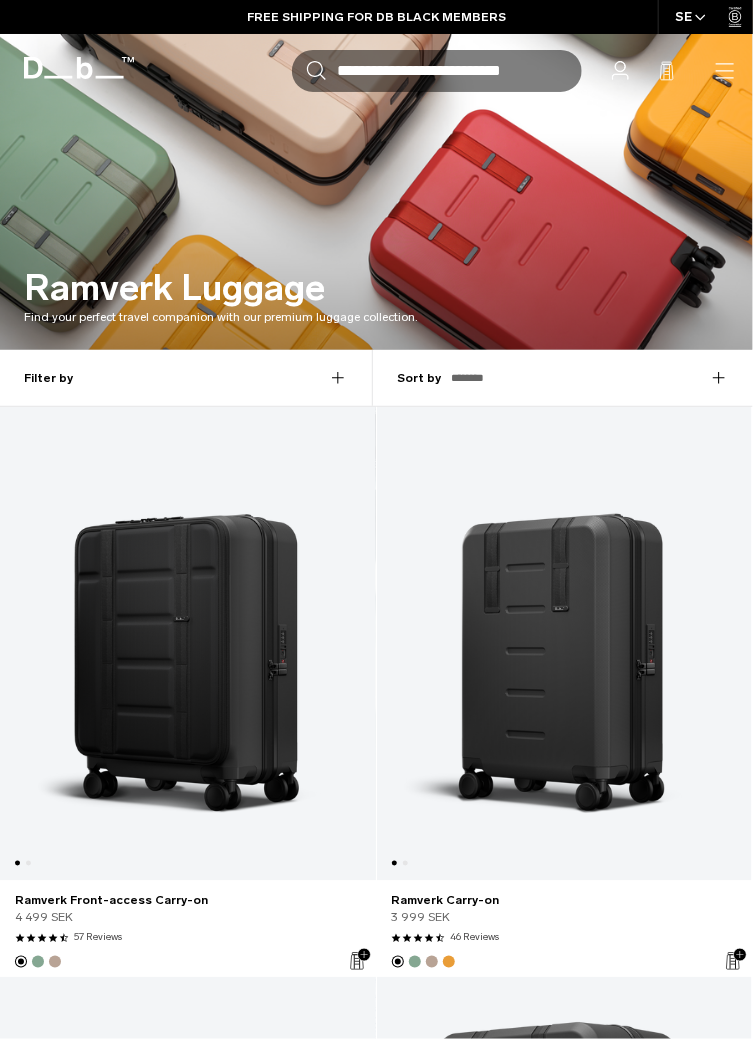 click on "Search for Bags, Luggage..." at bounding box center [459, 71] 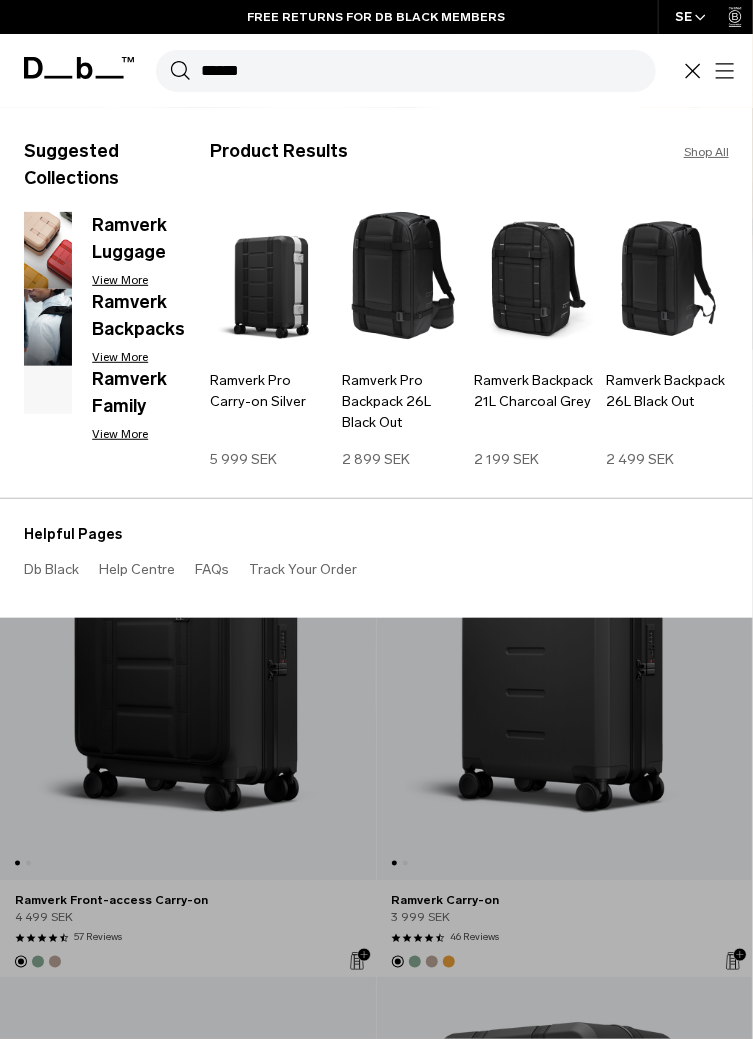 type on "******" 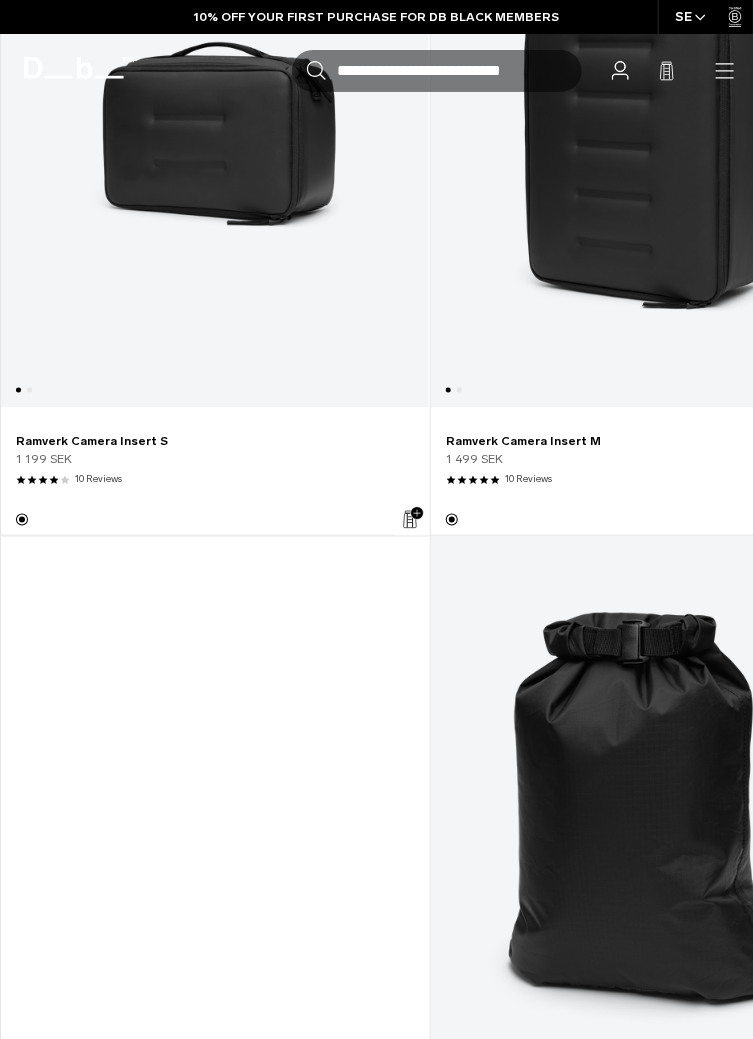 scroll, scrollTop: 6173, scrollLeft: 0, axis: vertical 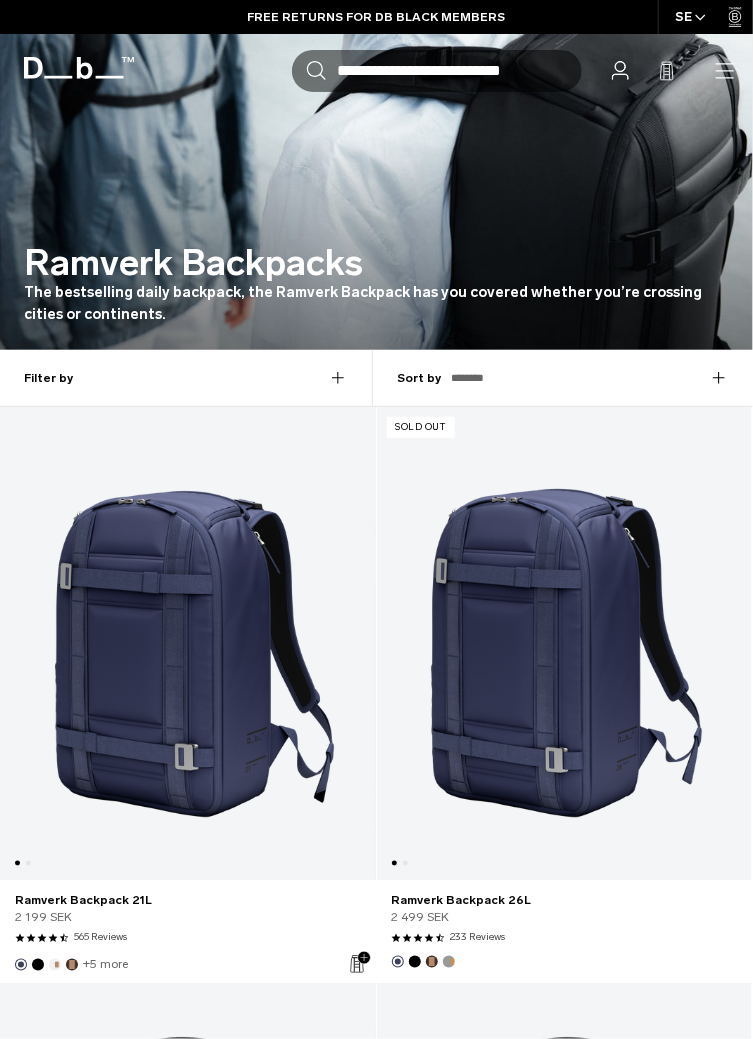 click 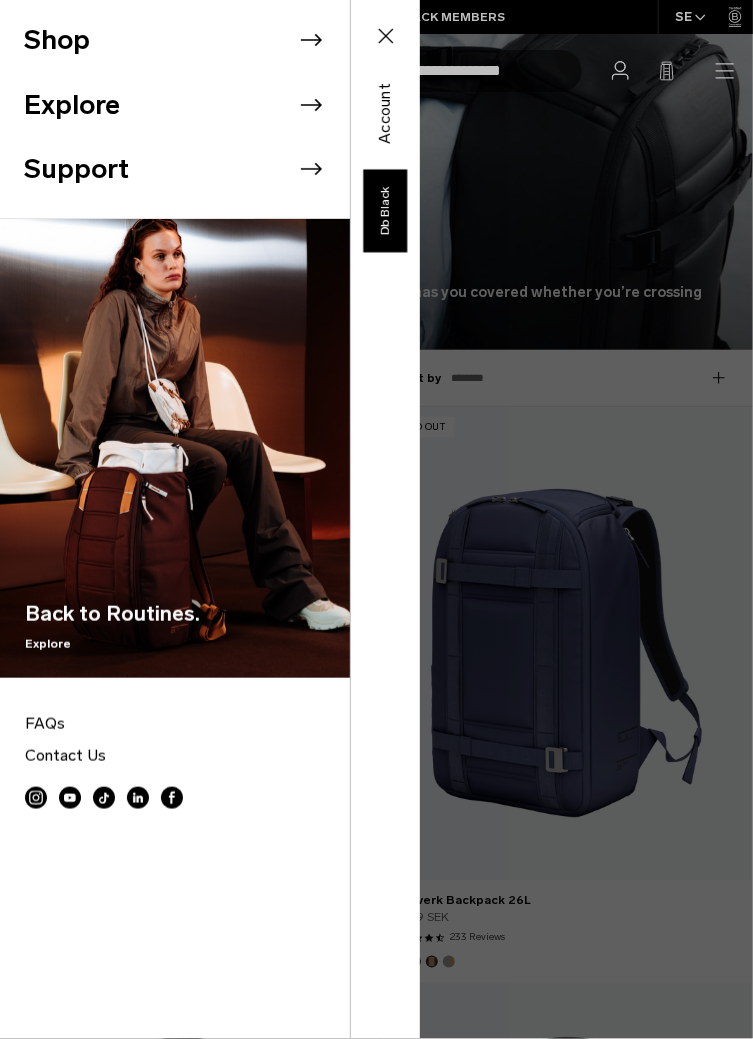 click 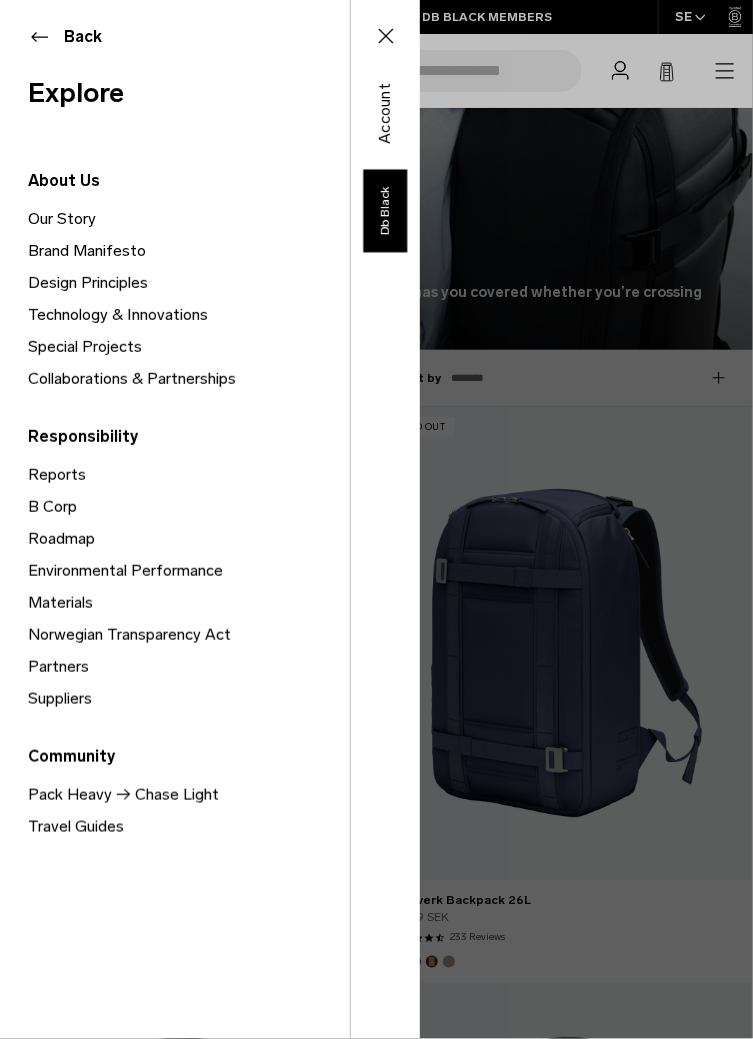 click on "Back" at bounding box center (175, 37) 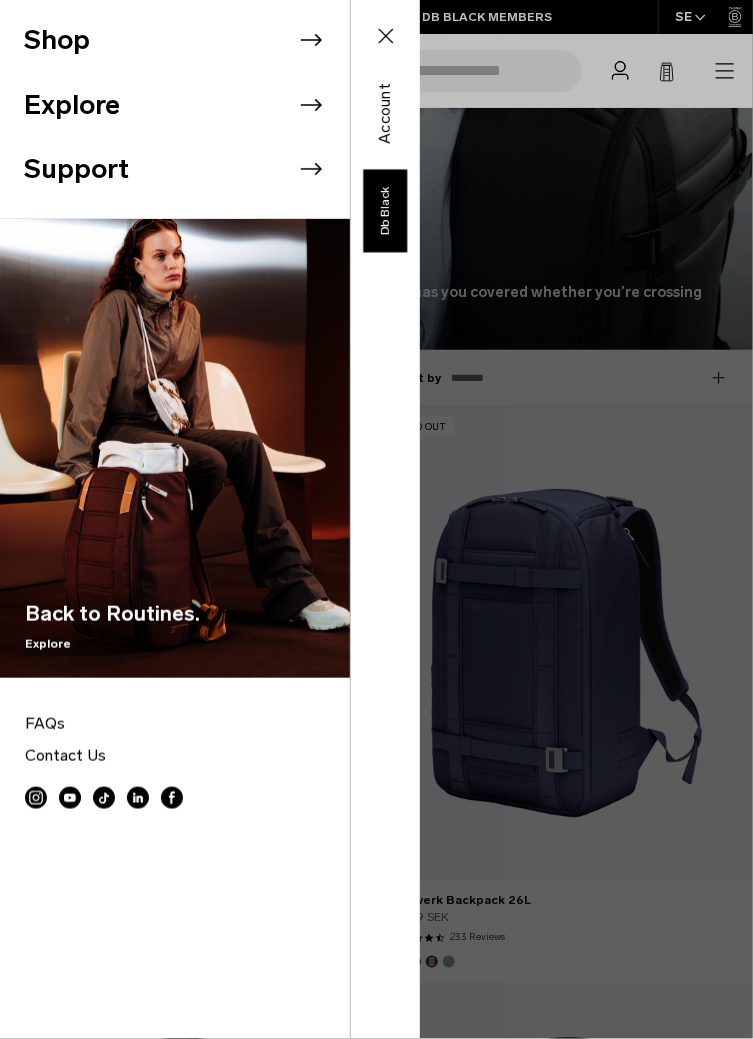 click 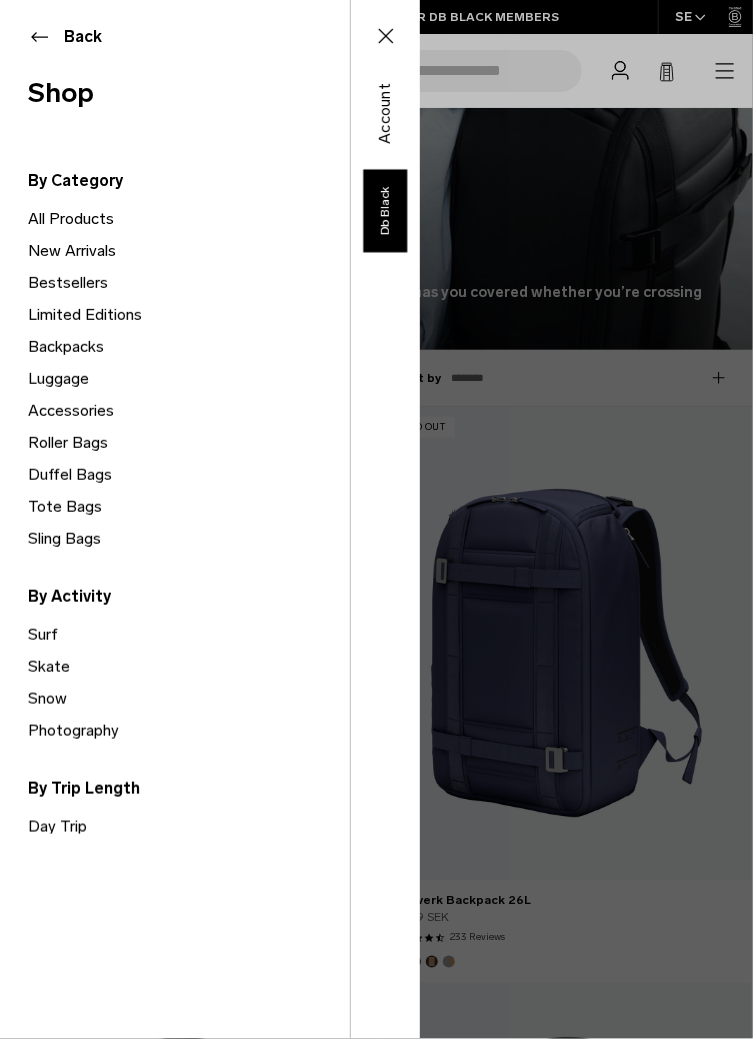 click on "Sling Bags" at bounding box center (189, 539) 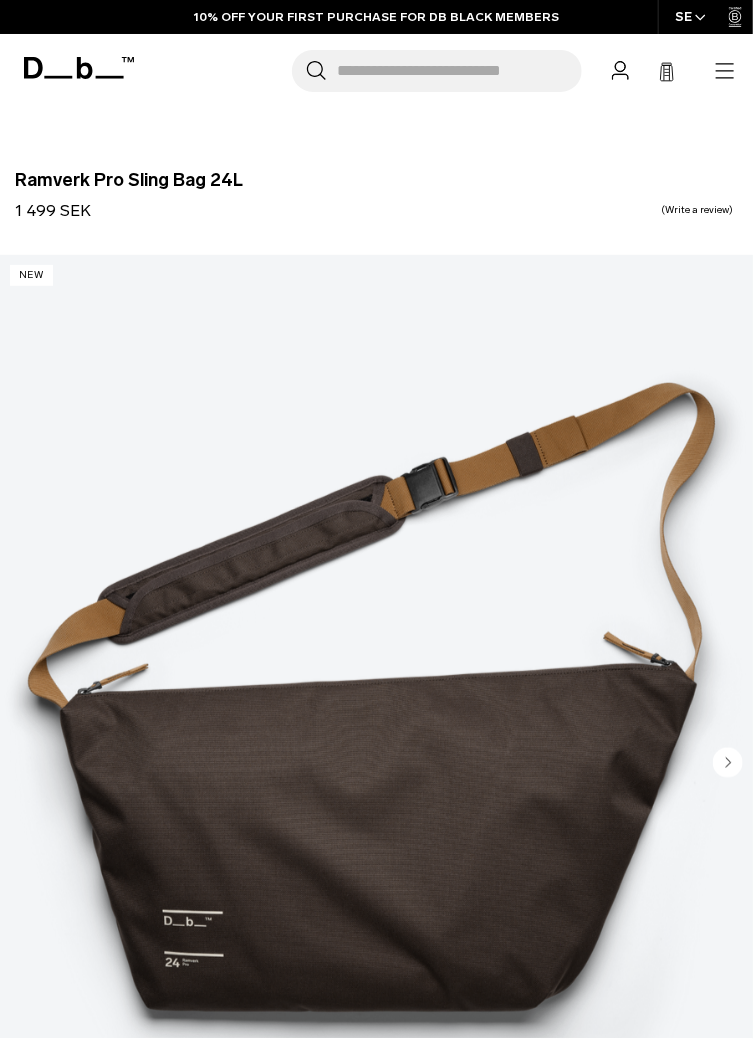 scroll, scrollTop: 203, scrollLeft: 0, axis: vertical 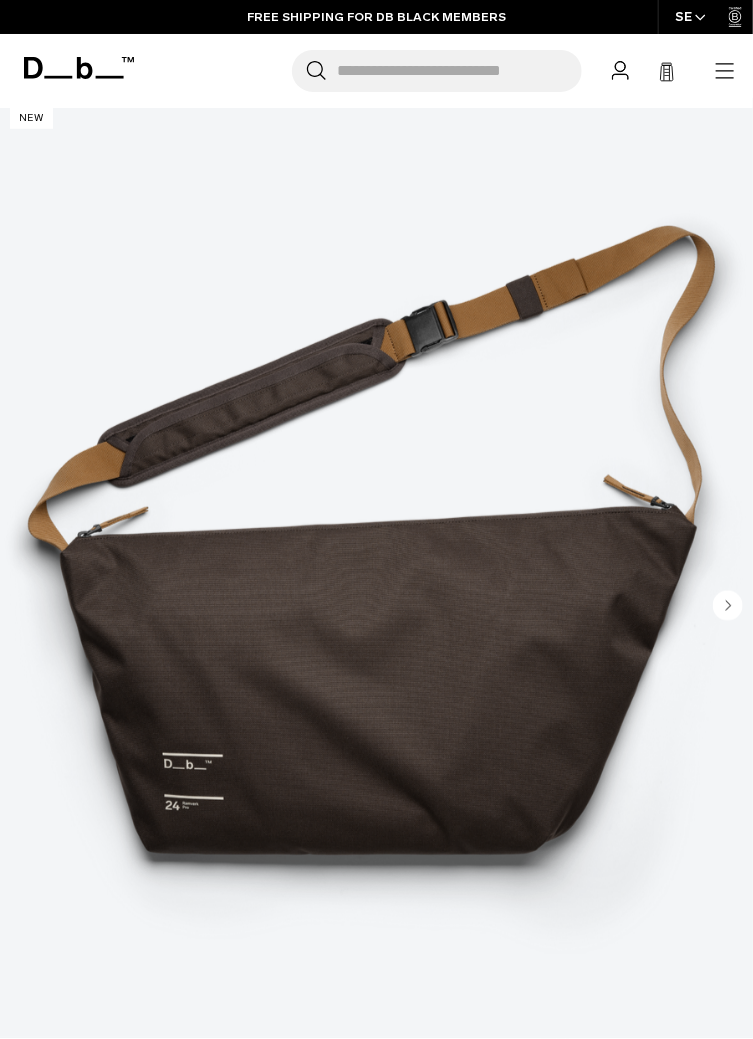 click 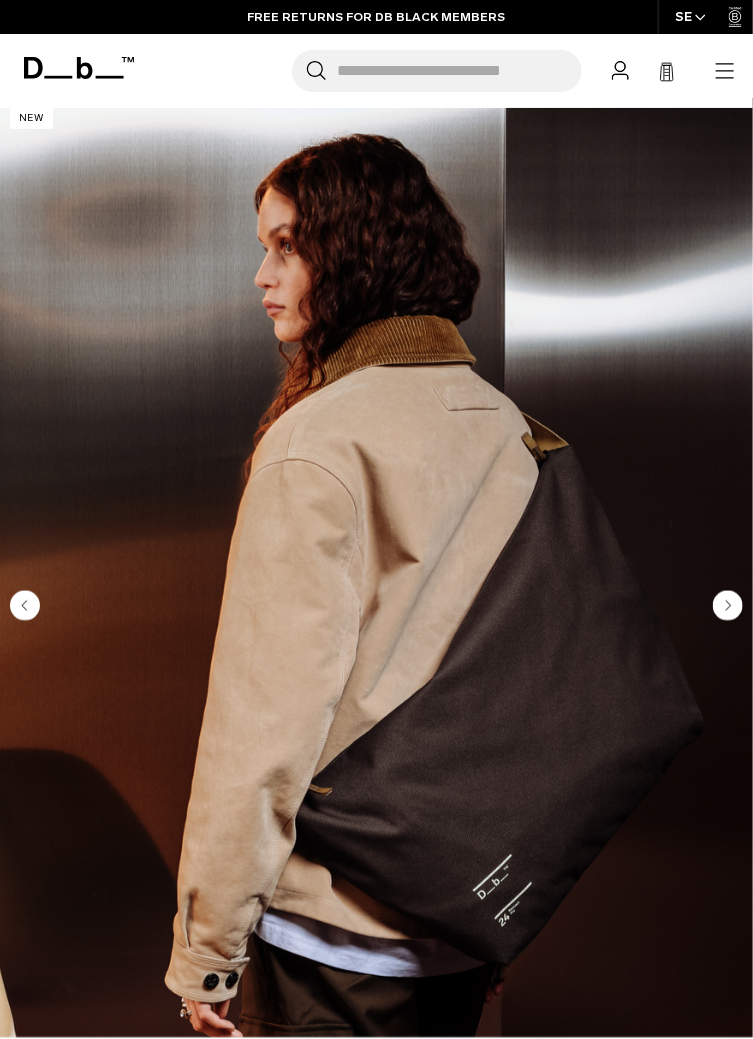 click 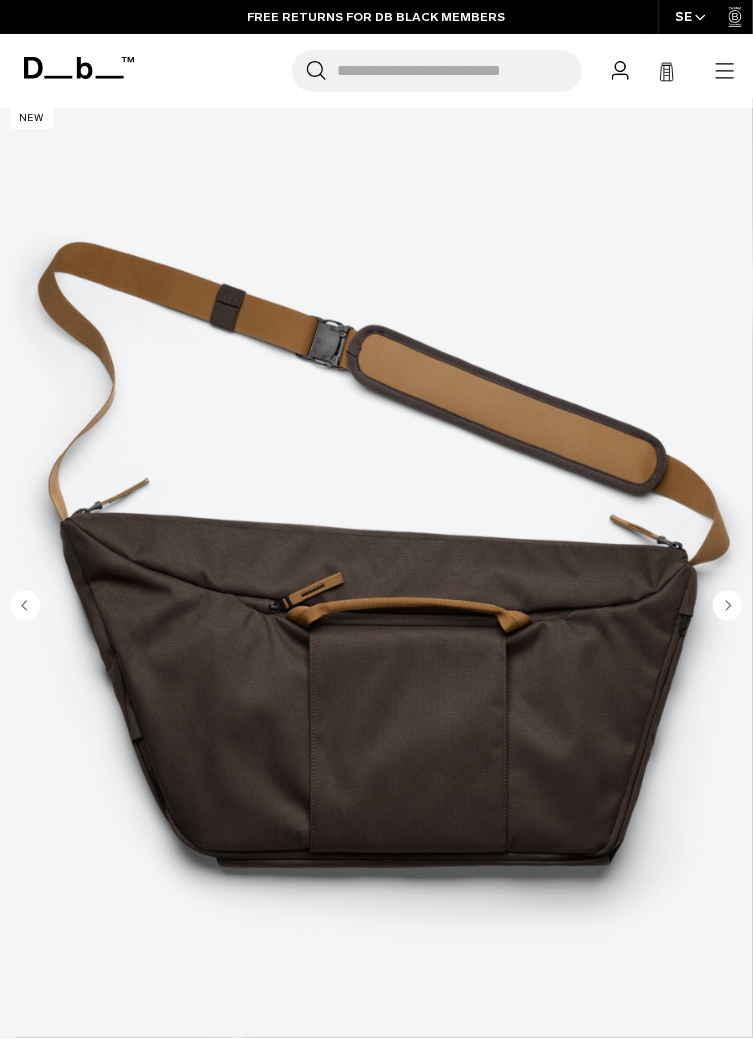 click 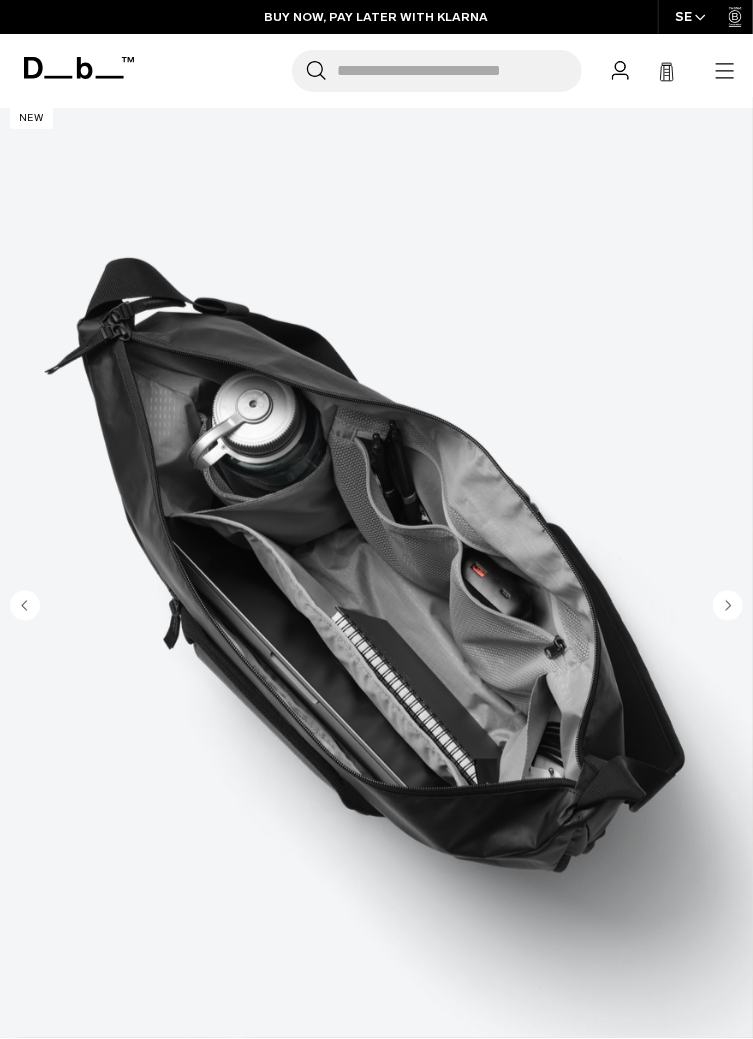 click 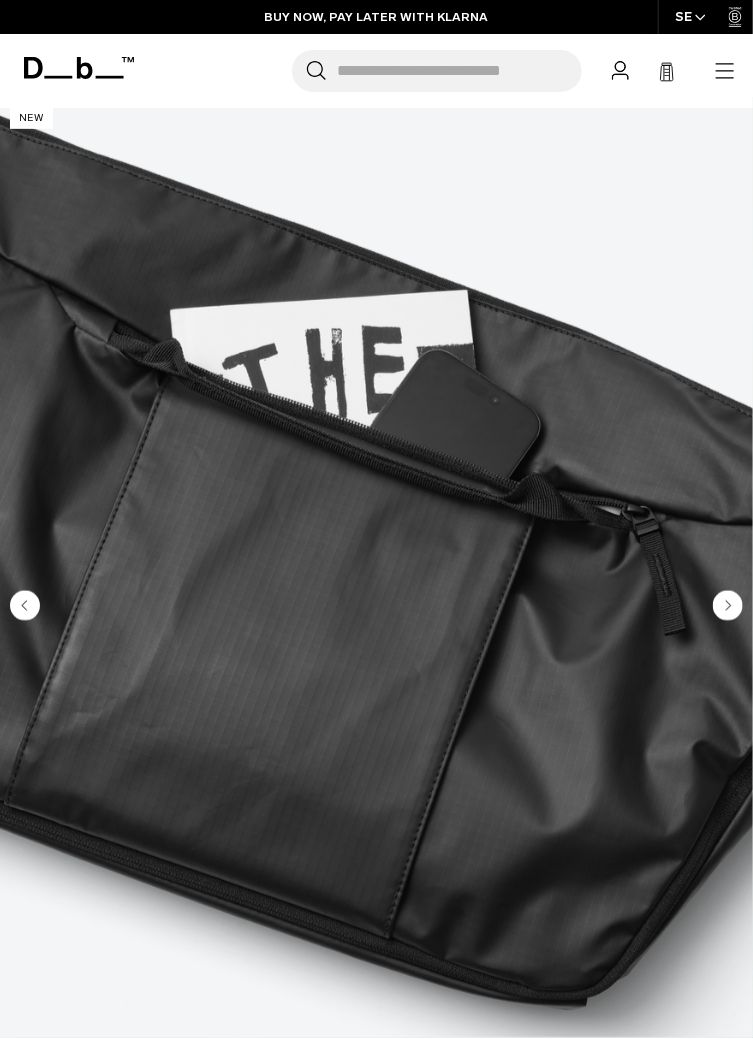 click 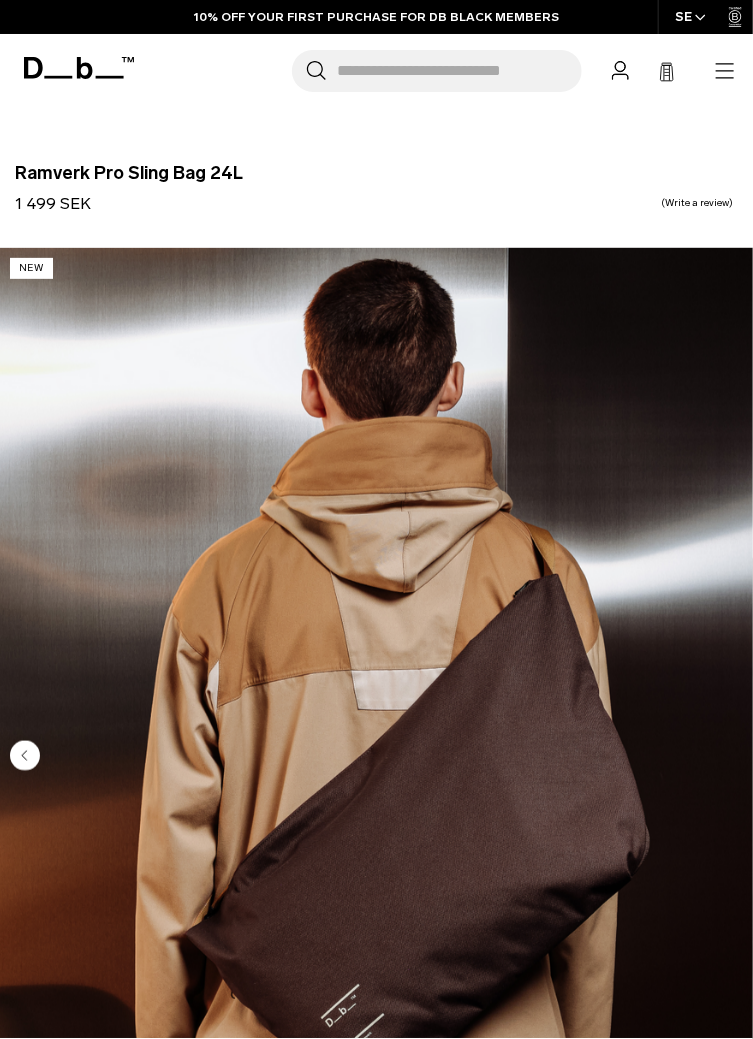 scroll, scrollTop: 0, scrollLeft: 0, axis: both 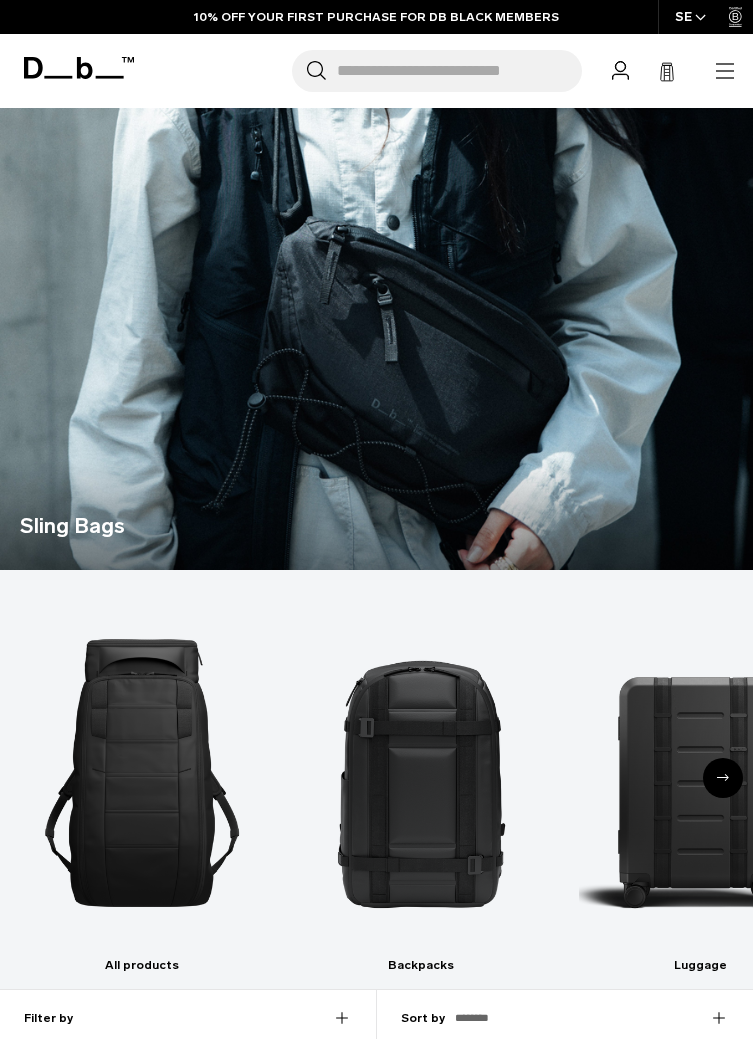 click at bounding box center [376, 1522] 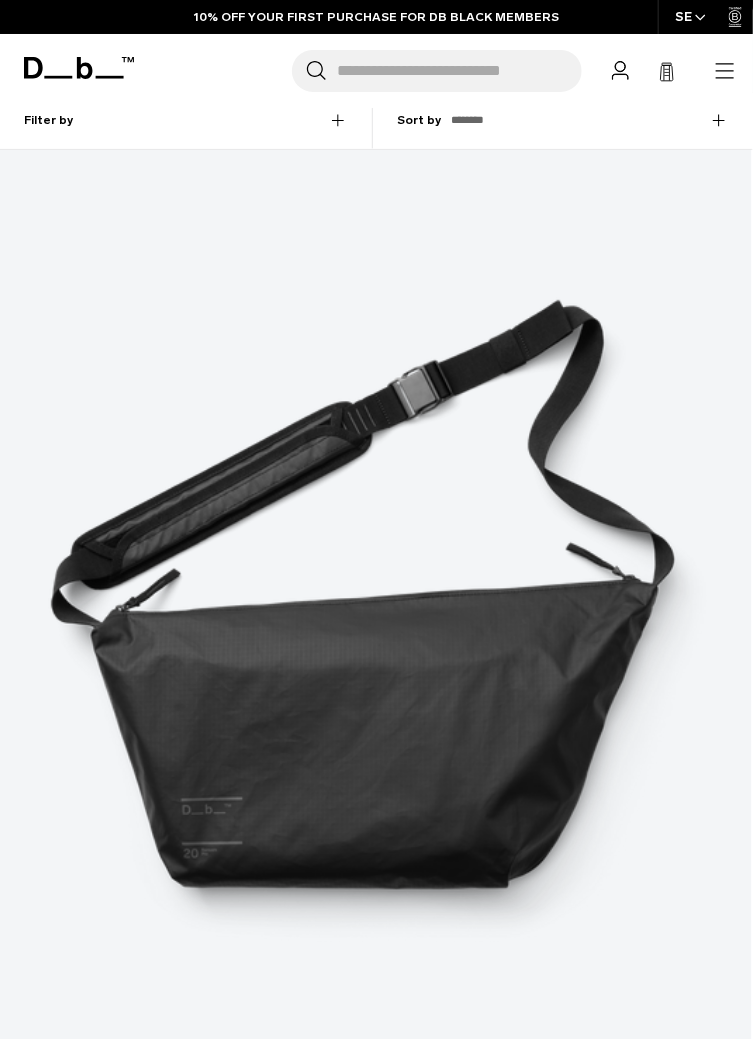 scroll, scrollTop: 897, scrollLeft: 0, axis: vertical 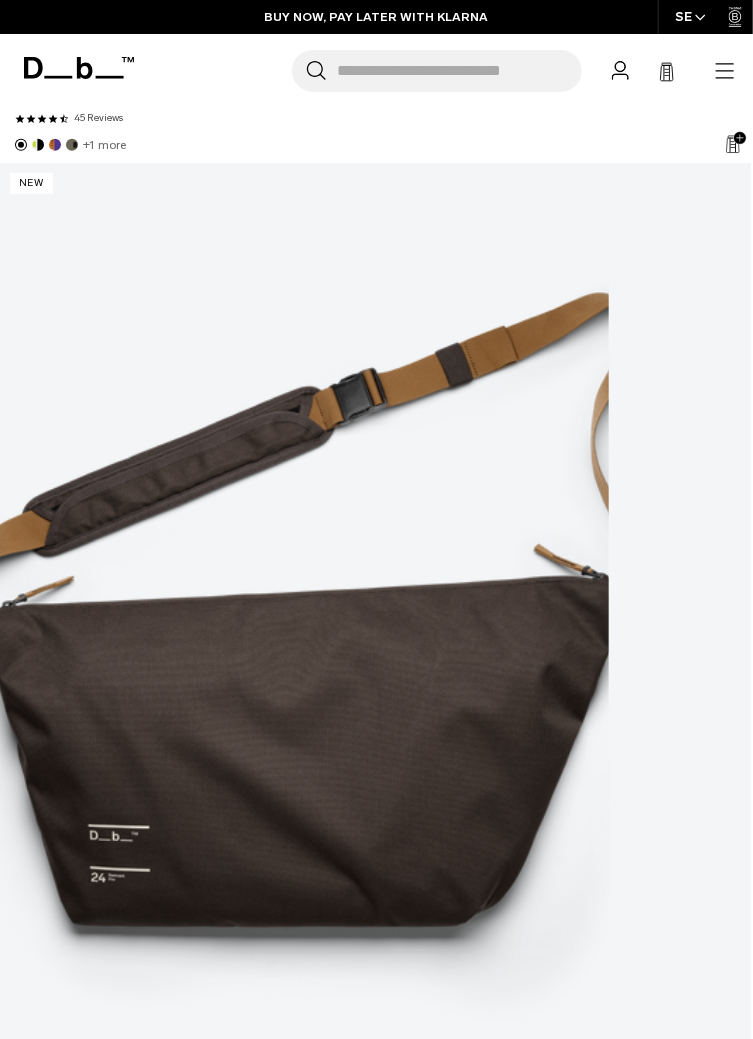 click at bounding box center (376, 4826) 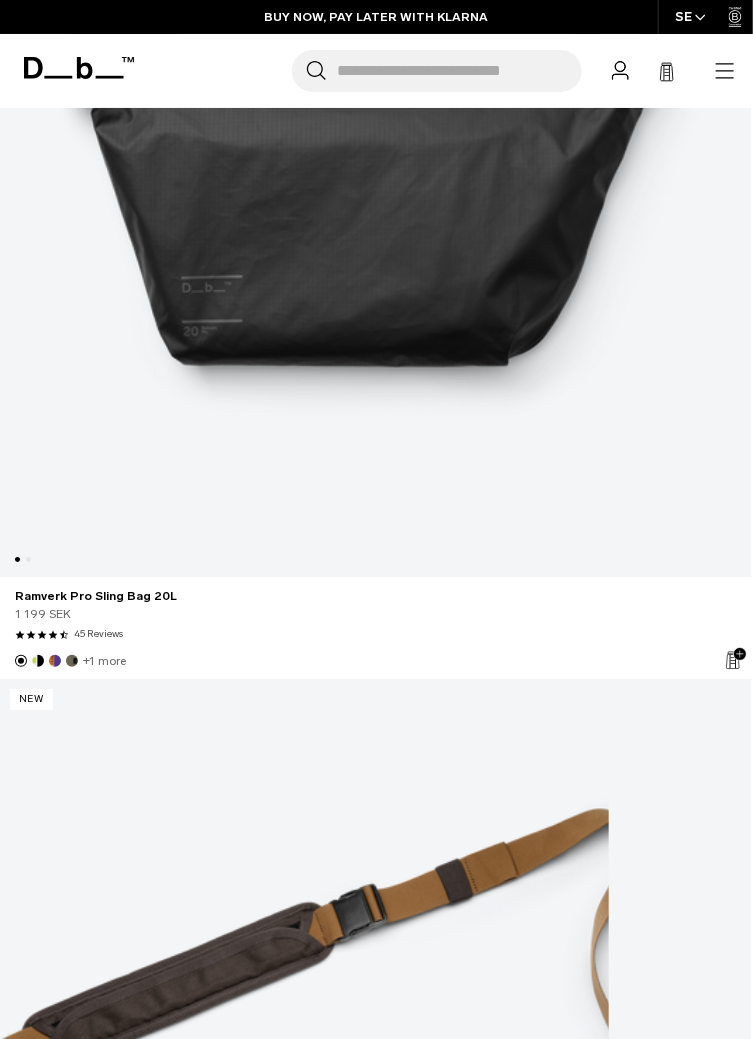 scroll, scrollTop: 1233, scrollLeft: 0, axis: vertical 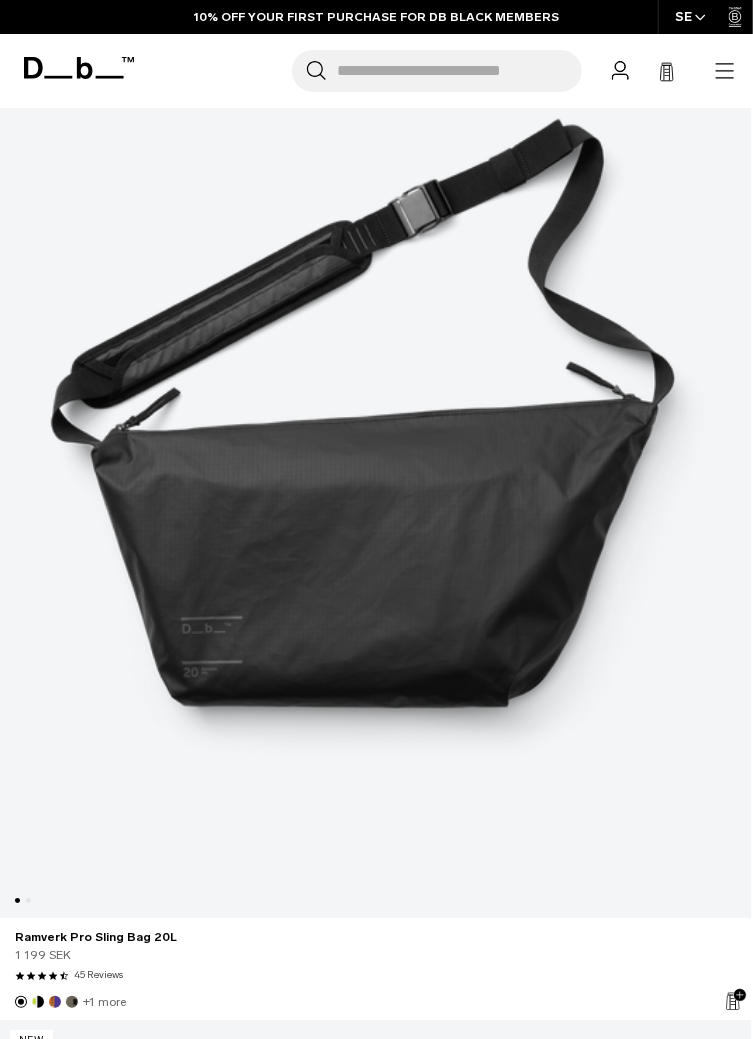 click at bounding box center (376, 1495) 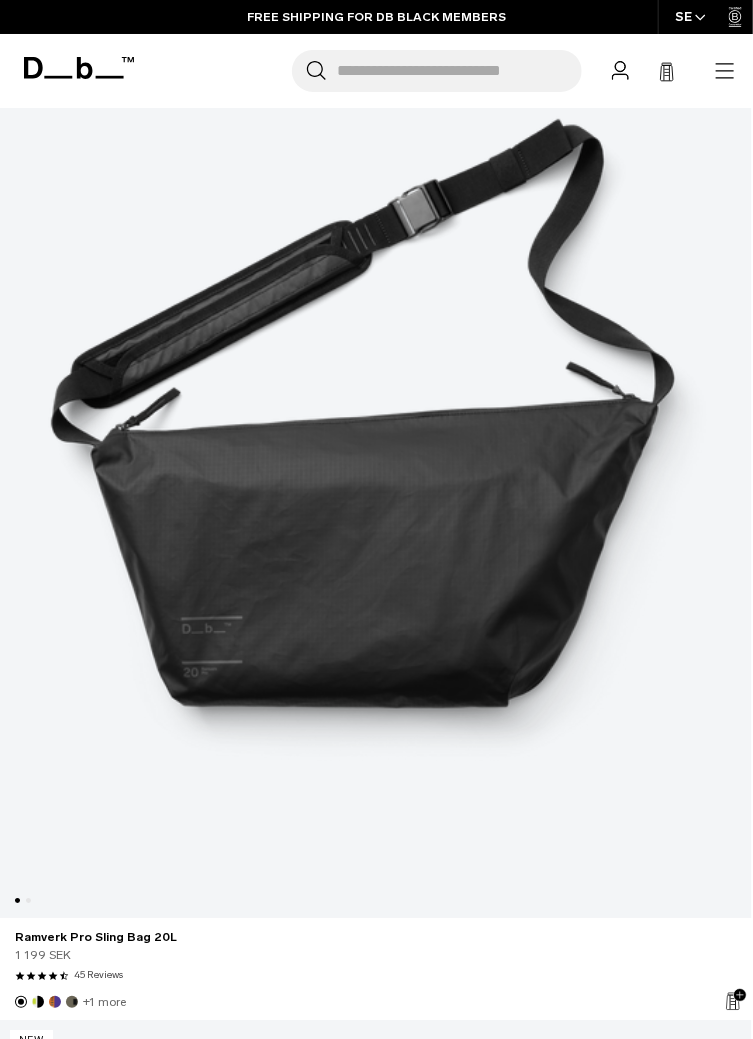 scroll, scrollTop: 1173, scrollLeft: 0, axis: vertical 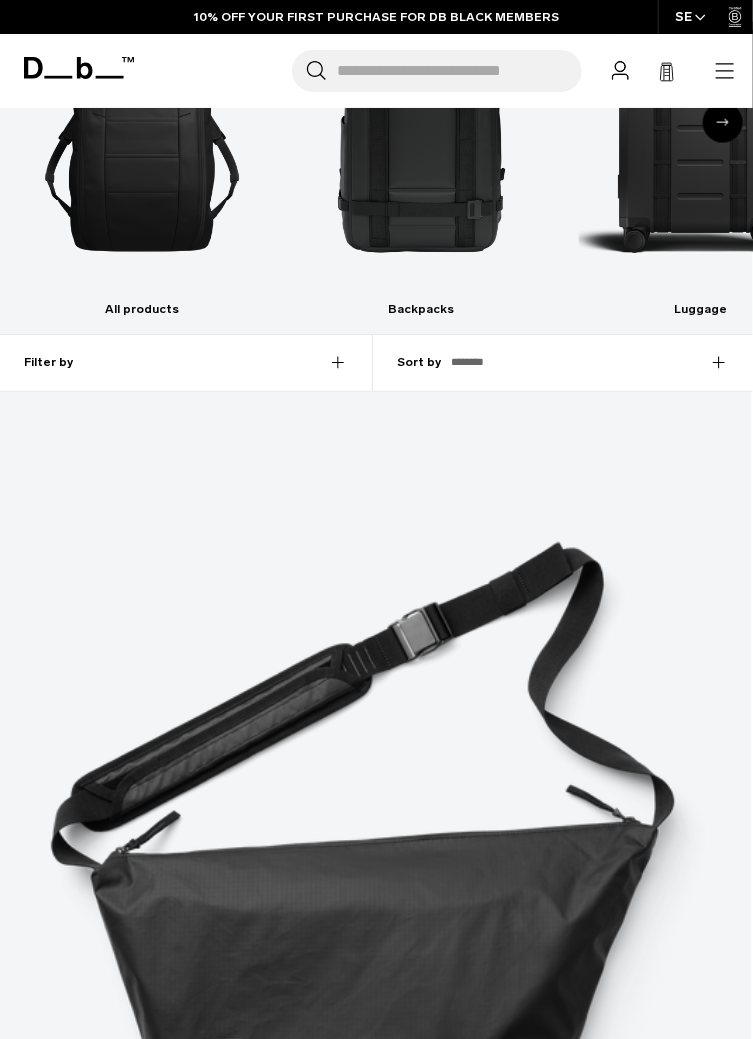click at bounding box center (376, 1919) 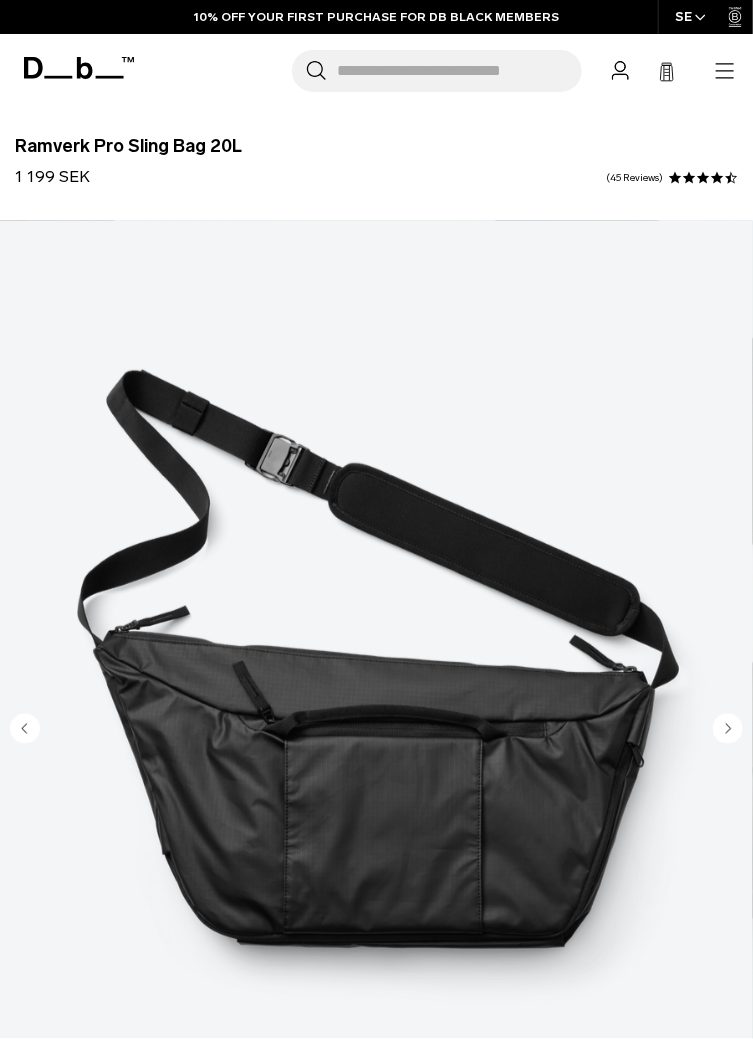 scroll, scrollTop: 34, scrollLeft: 0, axis: vertical 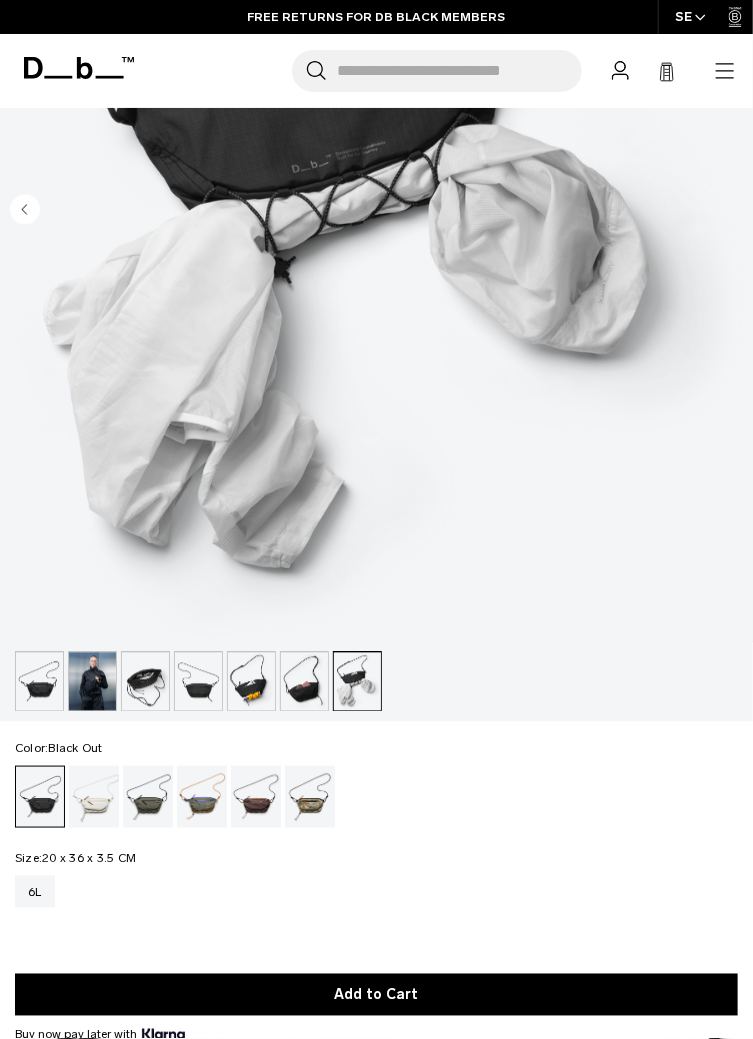 click at bounding box center (94, 797) 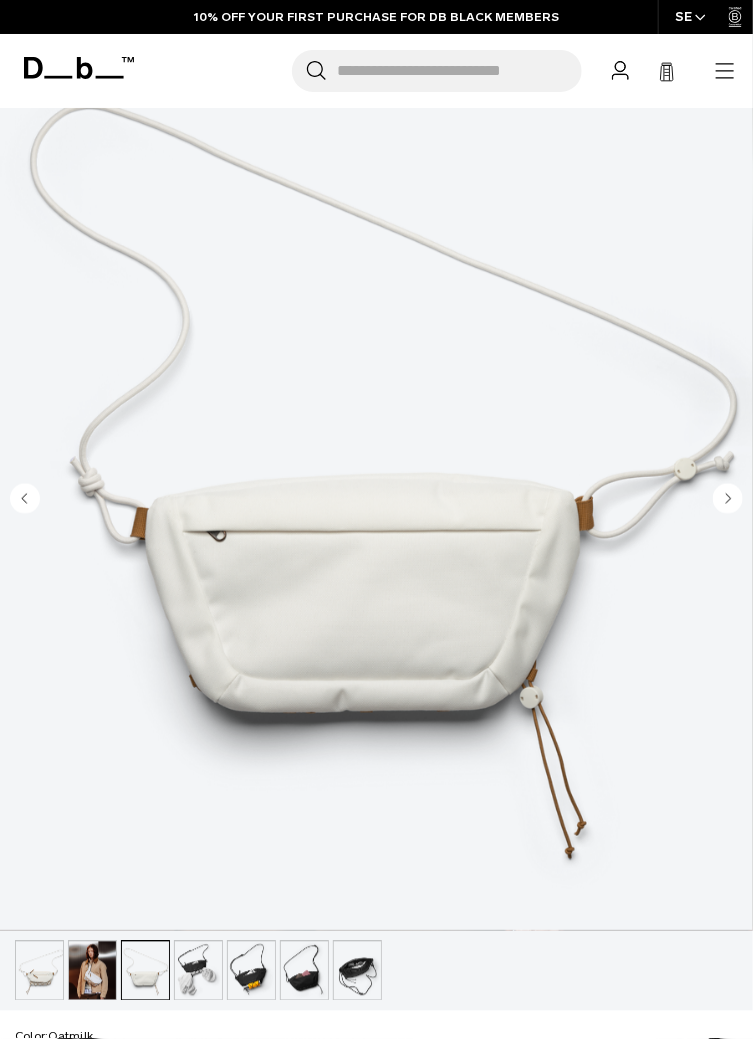 scroll, scrollTop: 264, scrollLeft: 0, axis: vertical 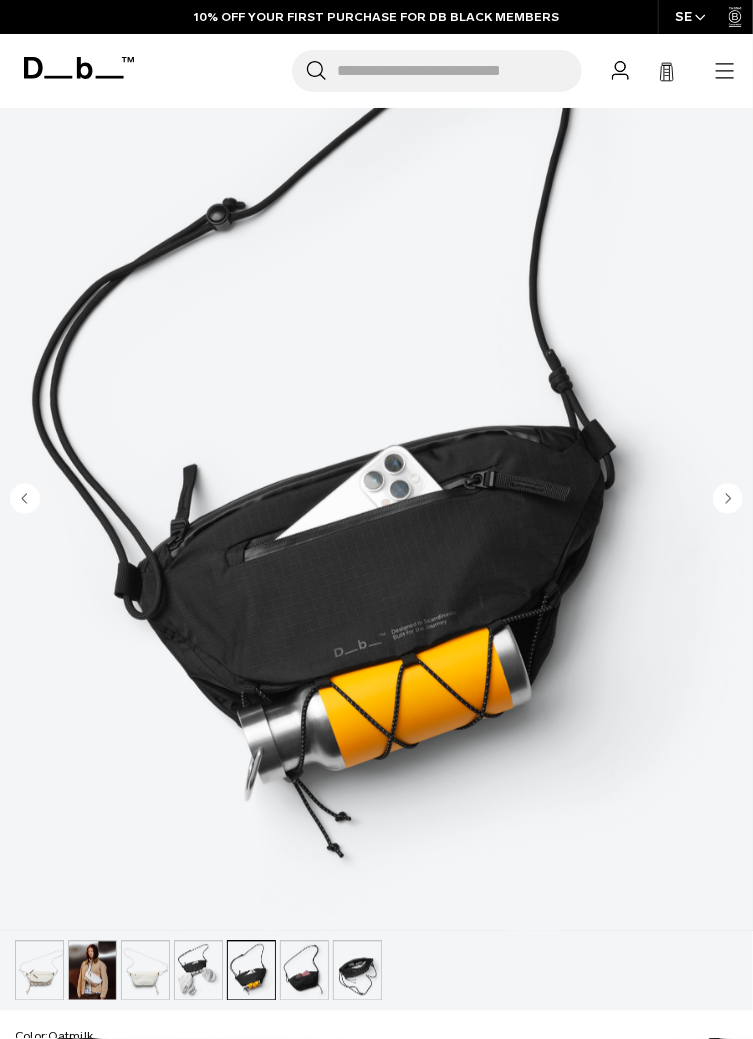 click at bounding box center (148, 1086) 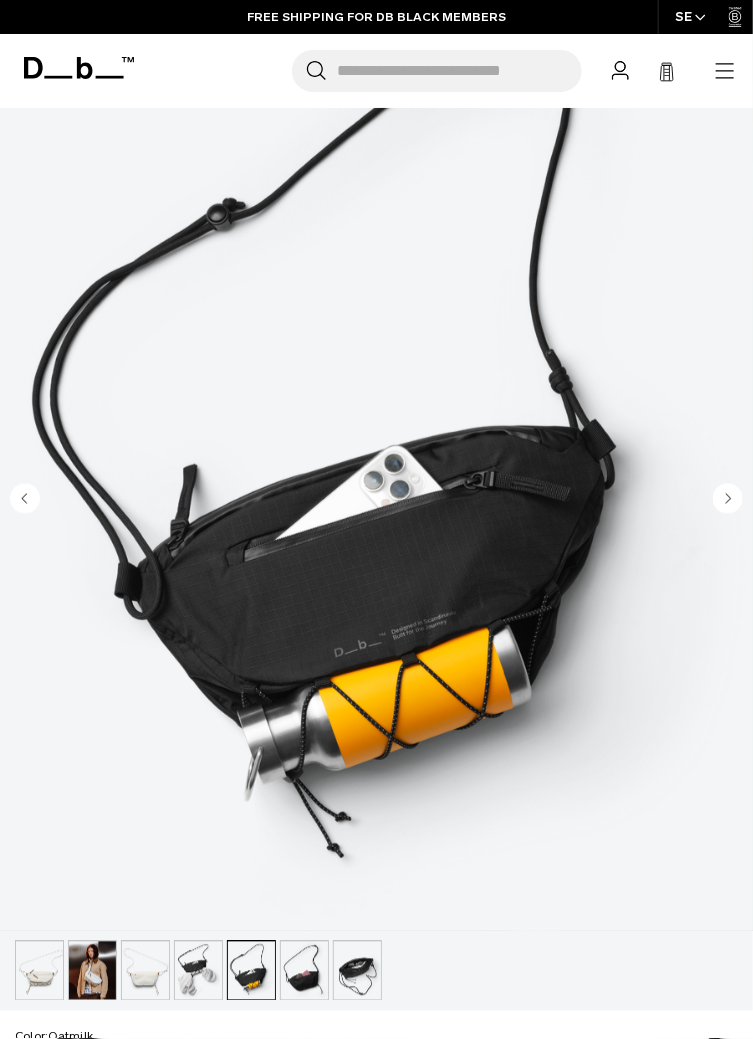scroll, scrollTop: 358, scrollLeft: 0, axis: vertical 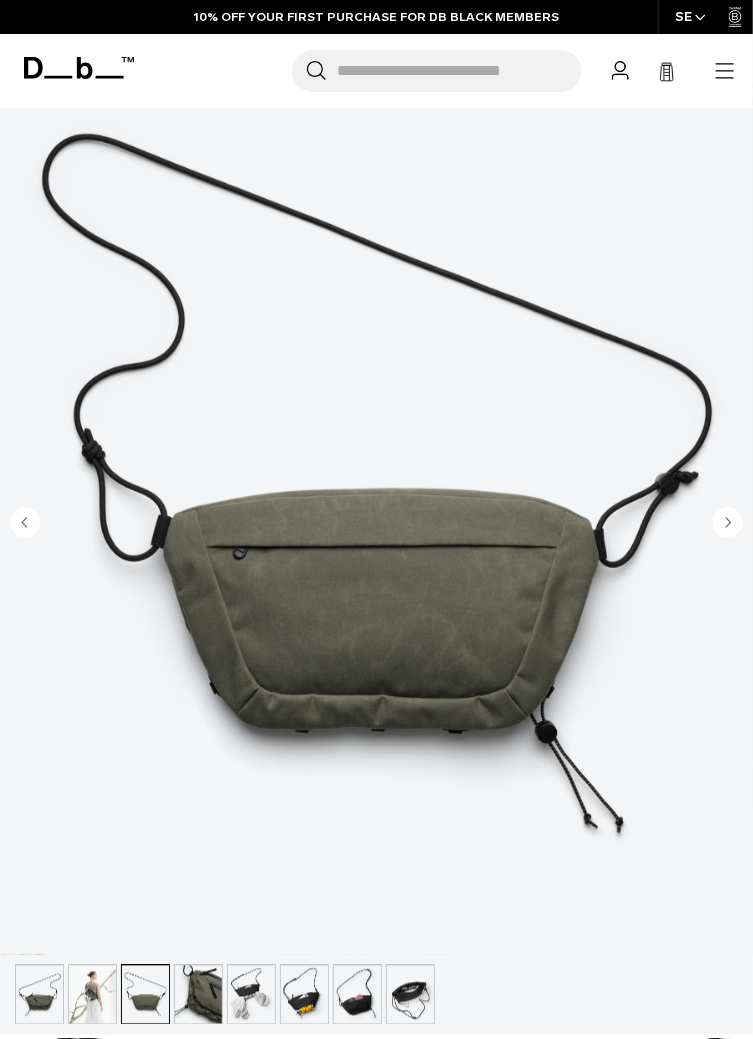 click at bounding box center [376, 485] 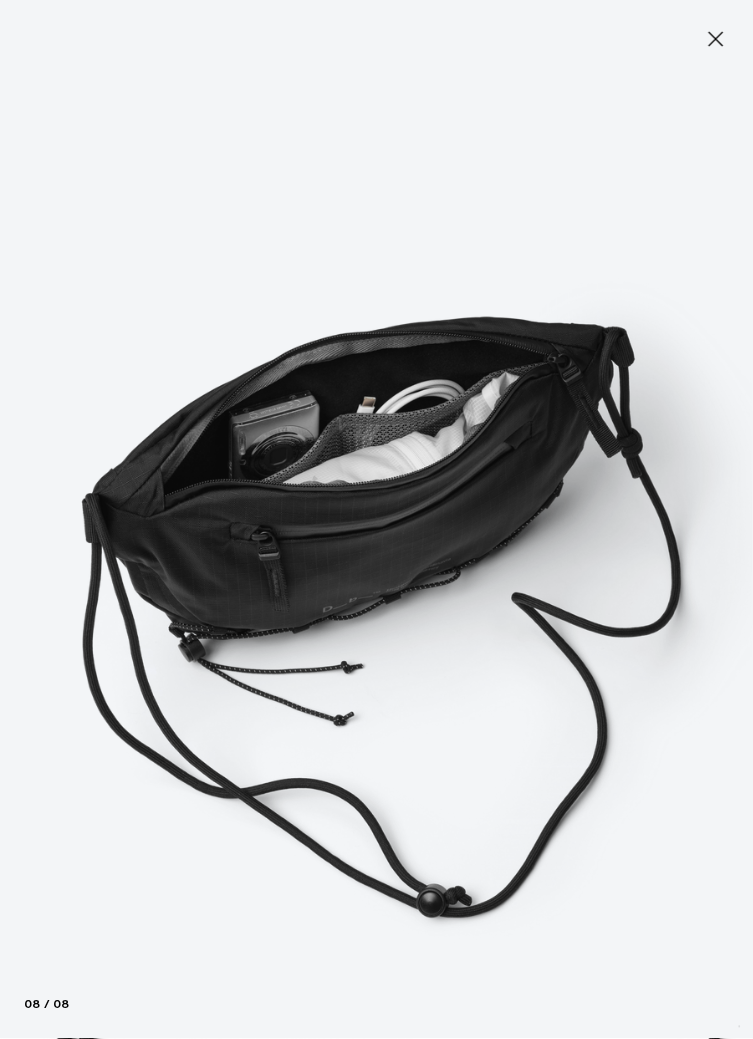 click 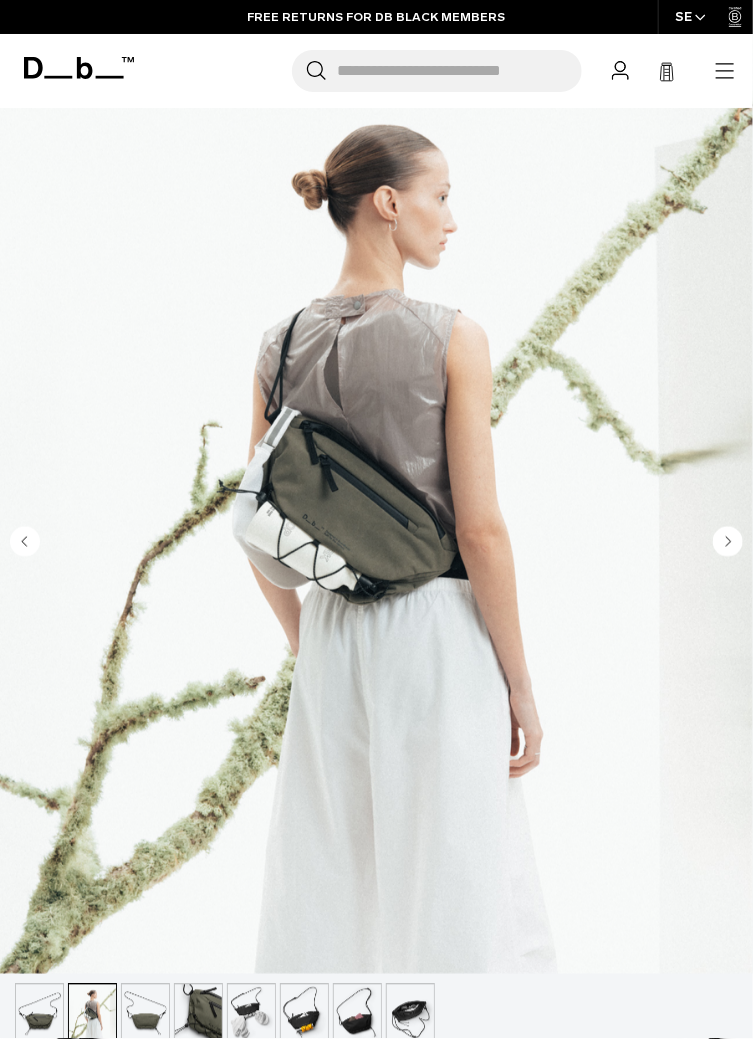scroll, scrollTop: 0, scrollLeft: 0, axis: both 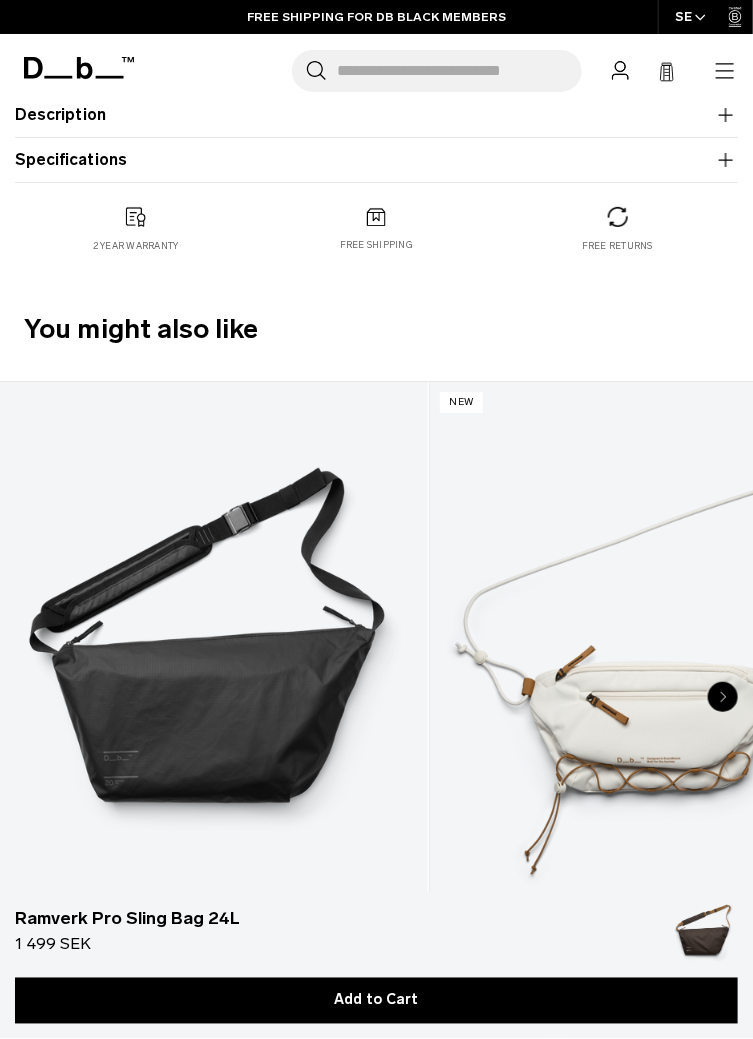 click at bounding box center (214, 652) 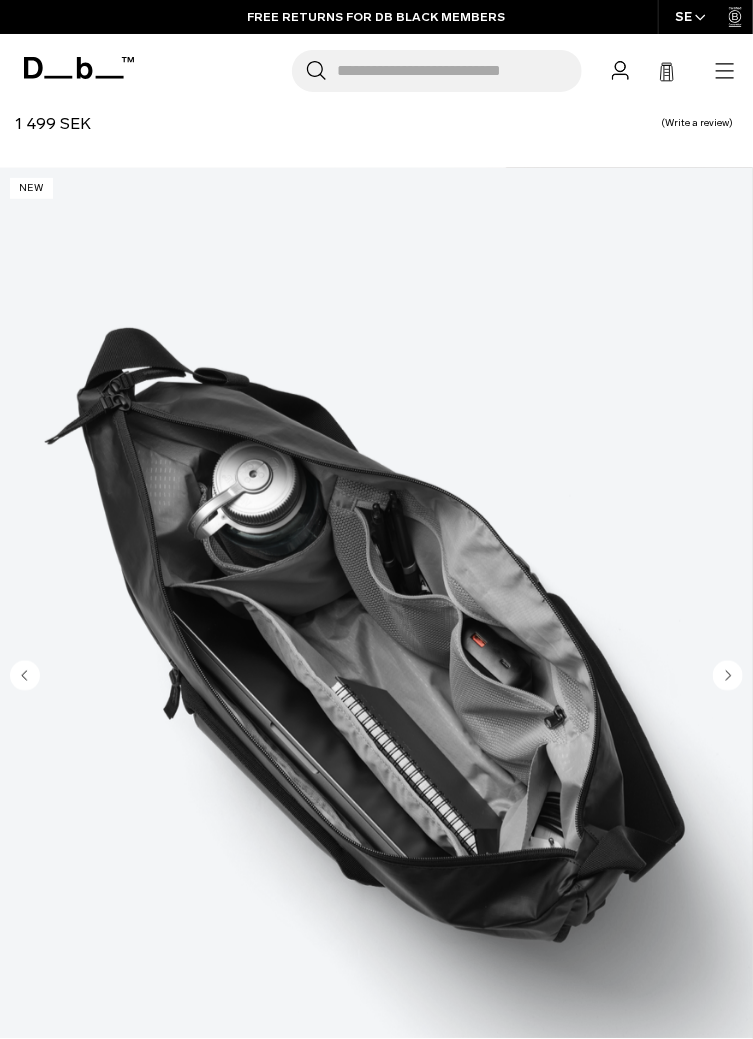 scroll, scrollTop: 0, scrollLeft: 0, axis: both 